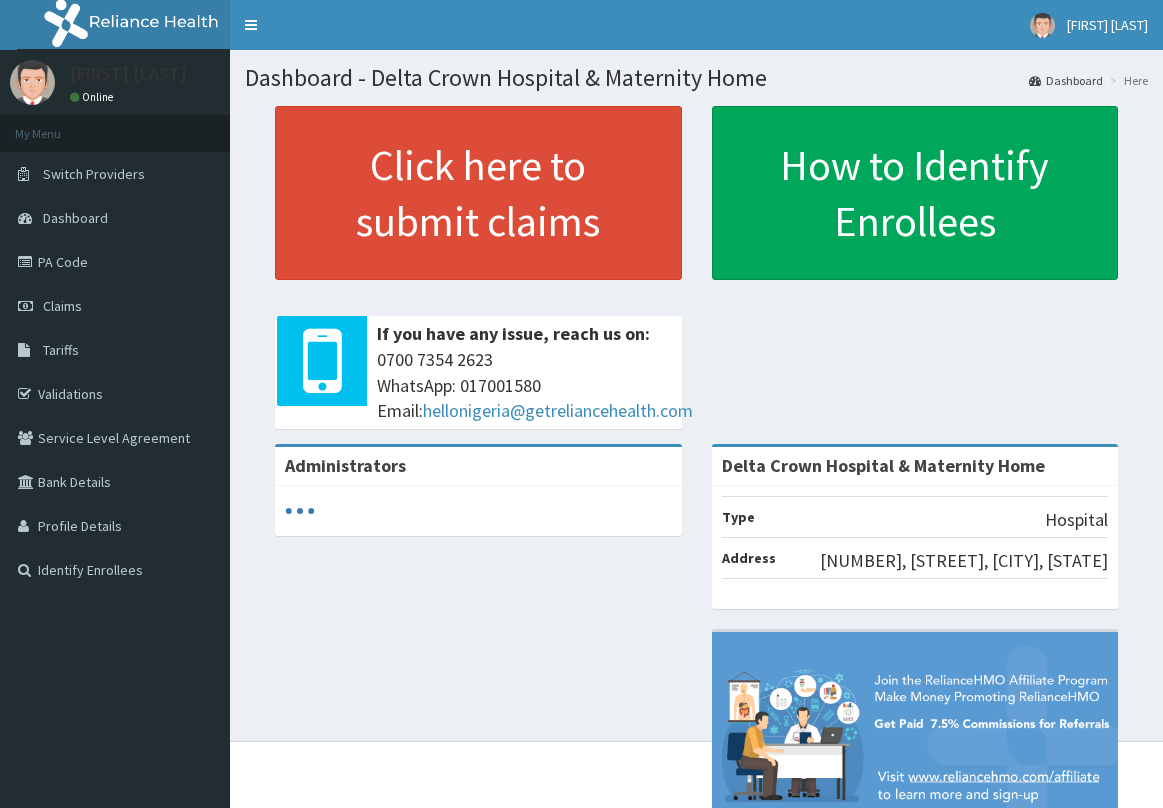 scroll, scrollTop: 0, scrollLeft: 0, axis: both 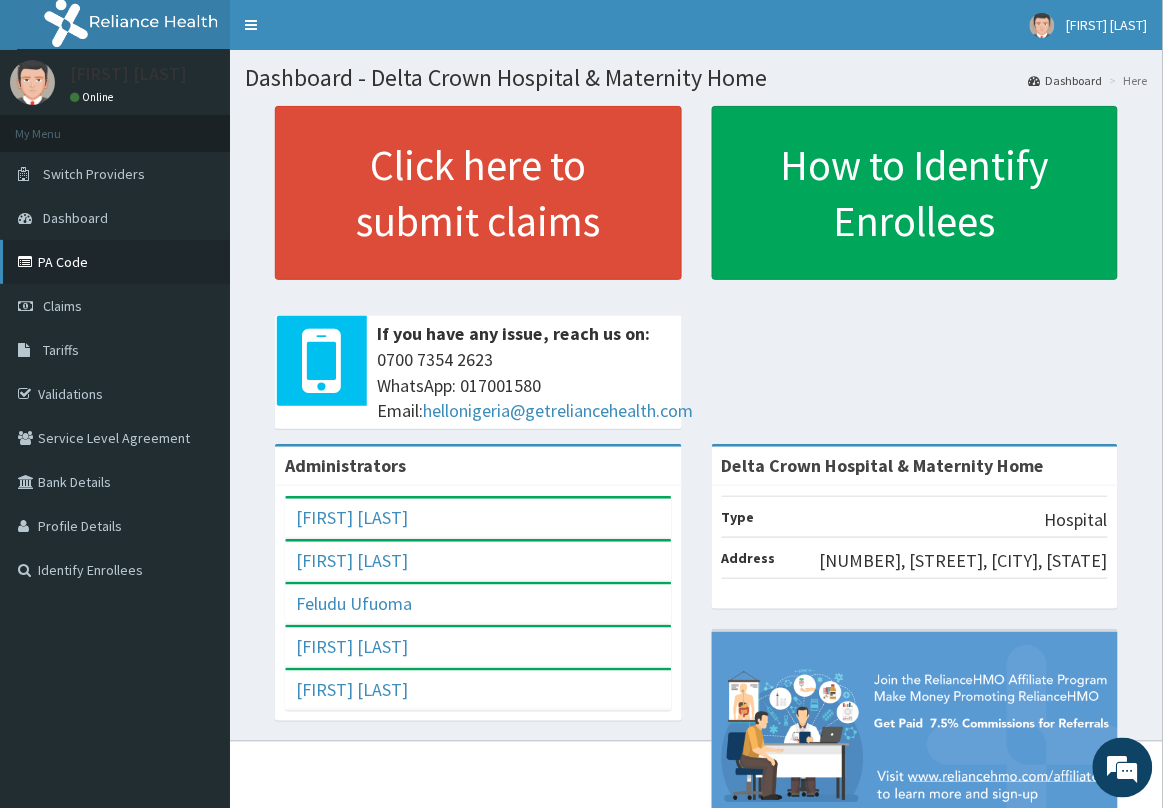 click on "PA Code" at bounding box center (115, 262) 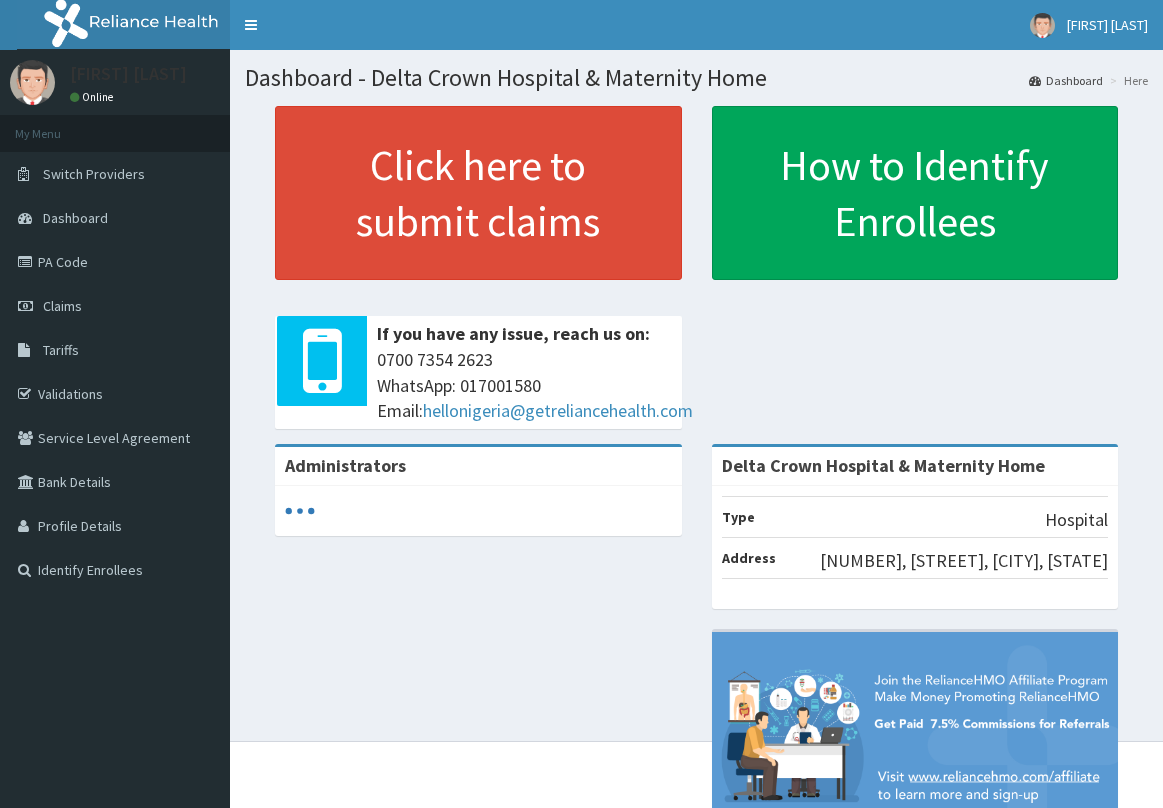 scroll, scrollTop: 0, scrollLeft: 0, axis: both 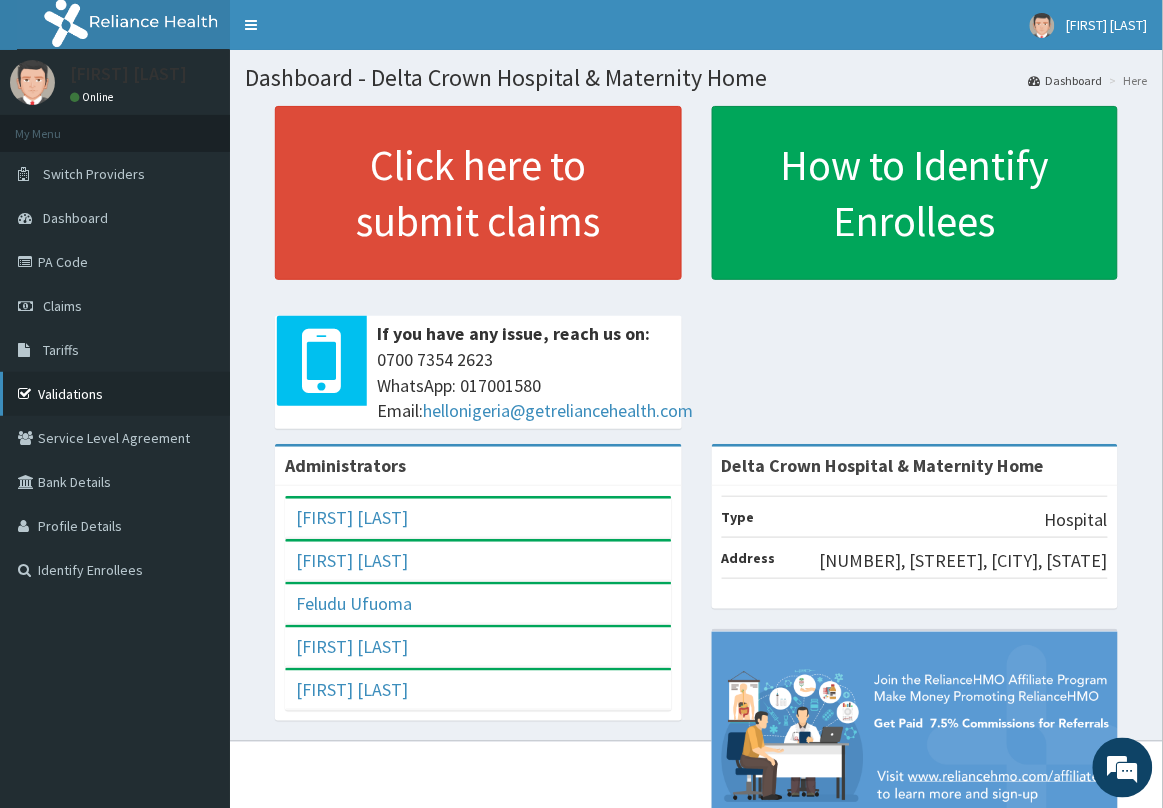 click on "Validations" at bounding box center [115, 394] 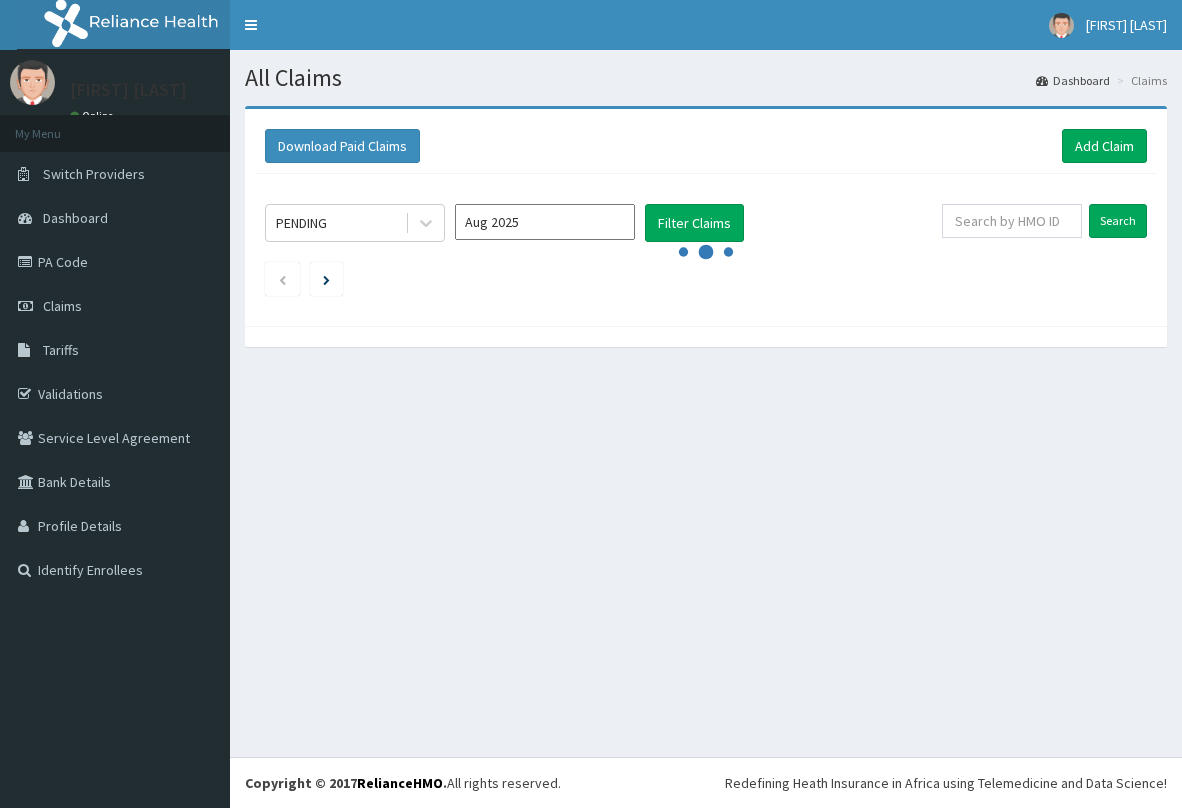 scroll, scrollTop: 0, scrollLeft: 0, axis: both 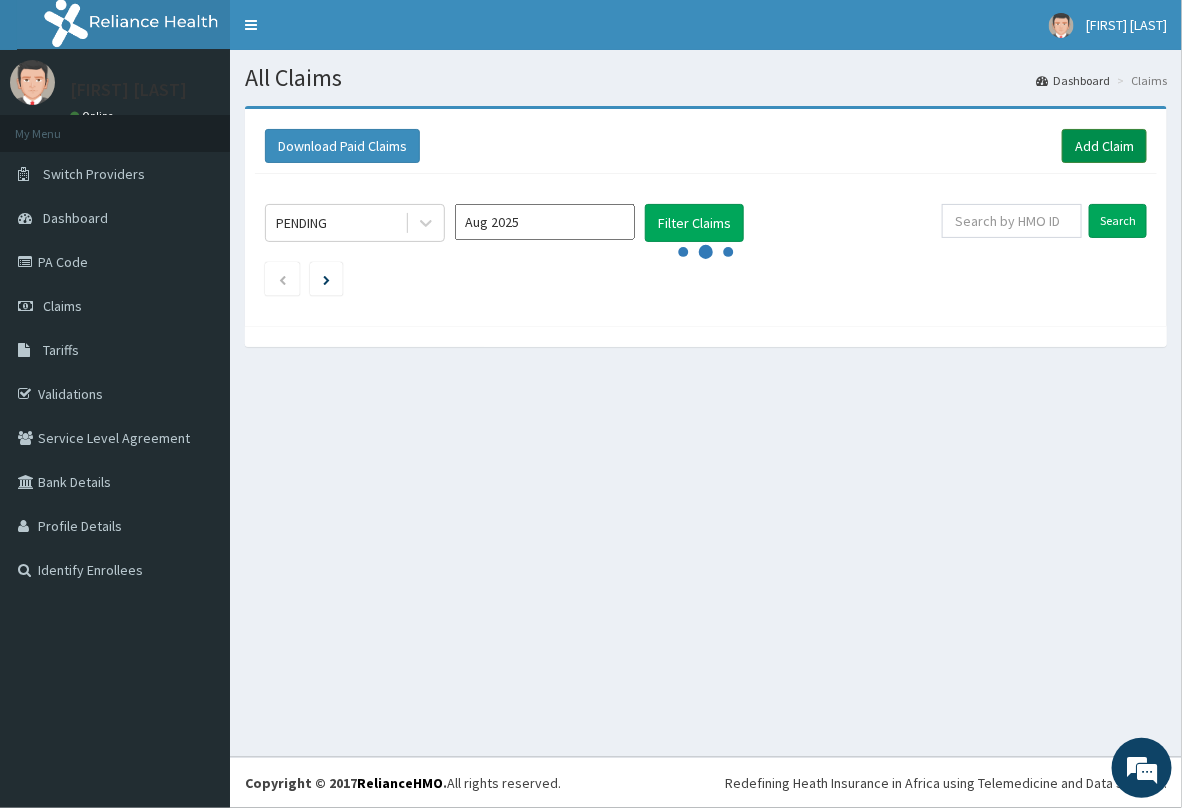 click on "Add Claim" at bounding box center [1104, 146] 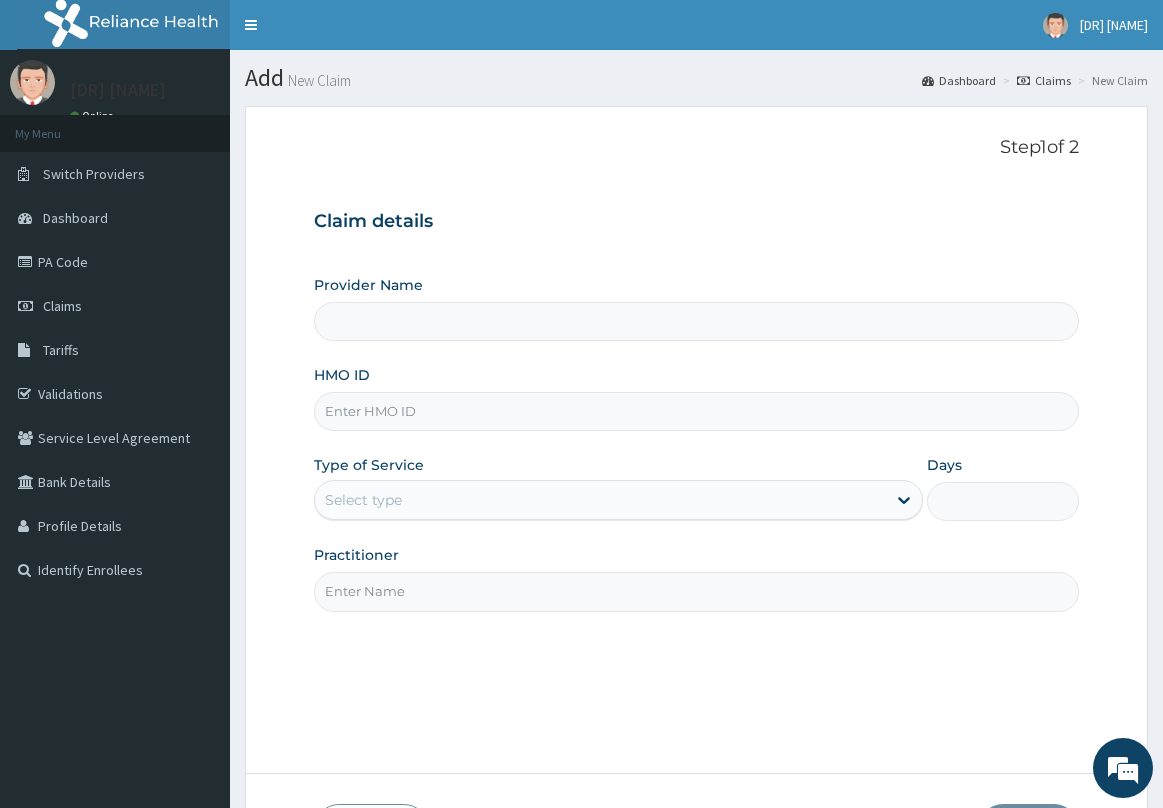 scroll, scrollTop: 0, scrollLeft: 0, axis: both 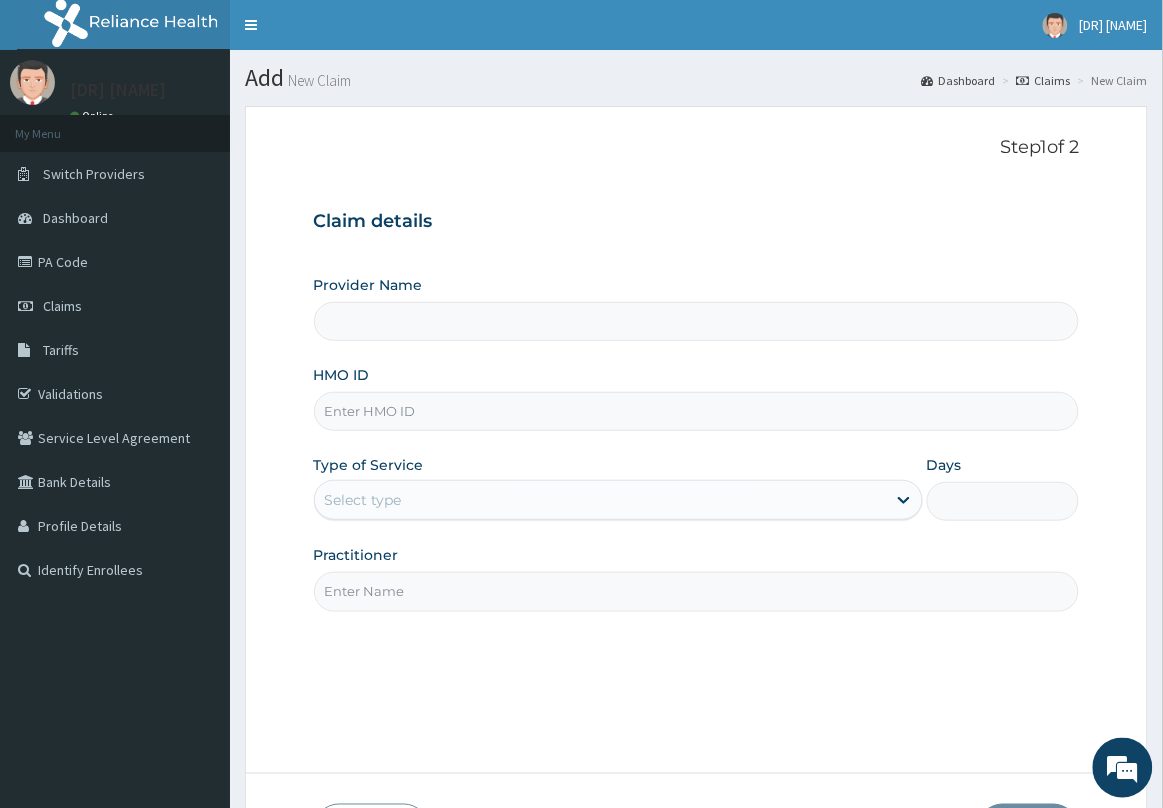 type on "Delta Crown Hospital & Maternity Home" 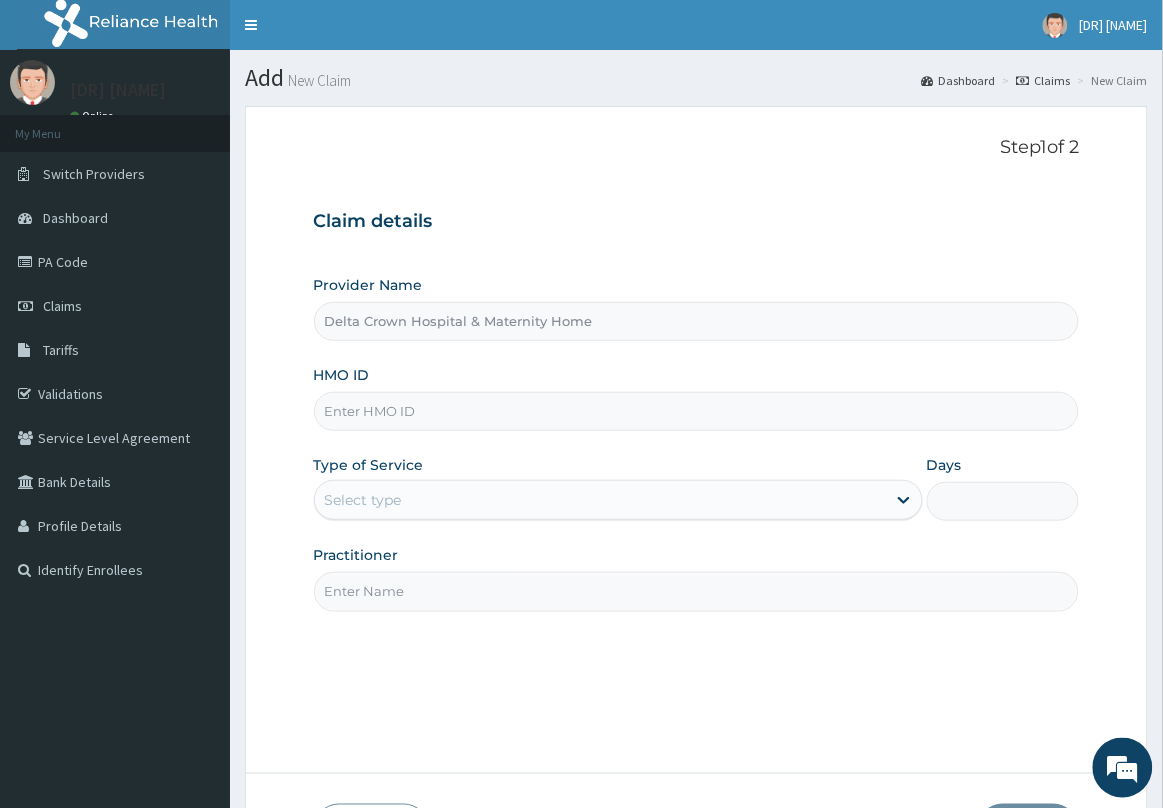 paste on "FMC/11546/B" 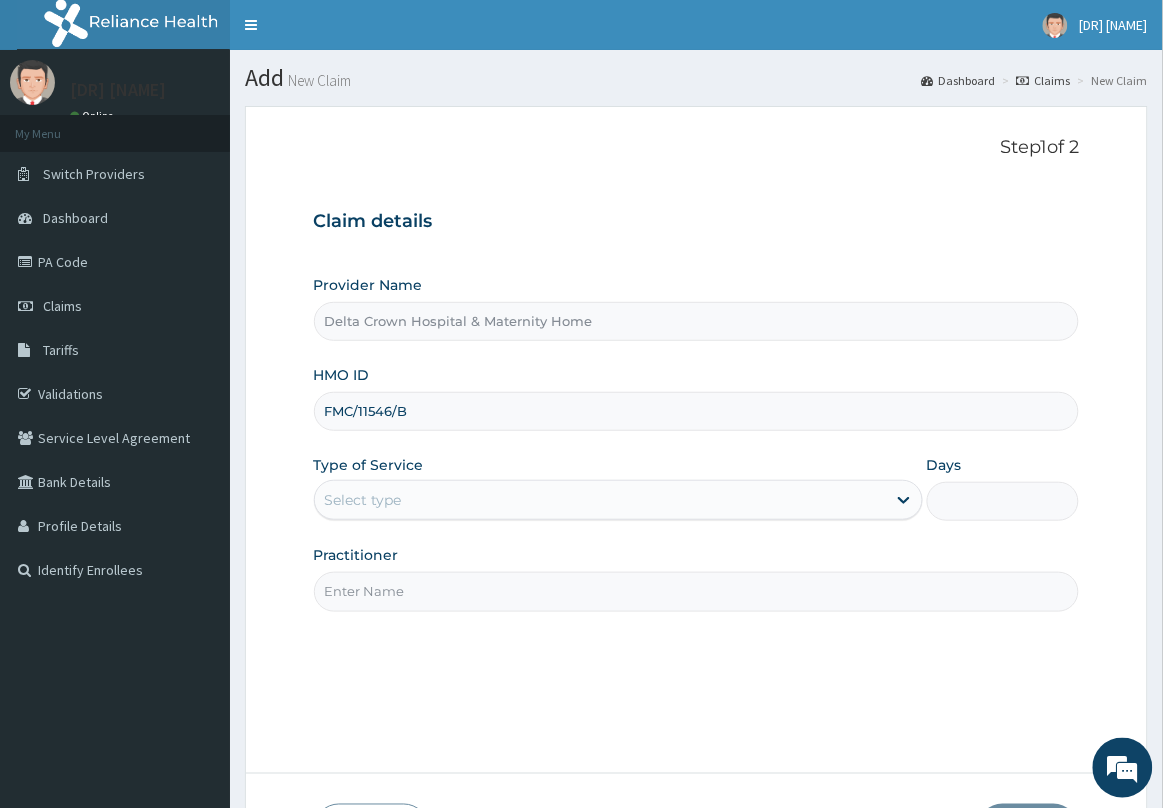 type on "FMC/11546/B" 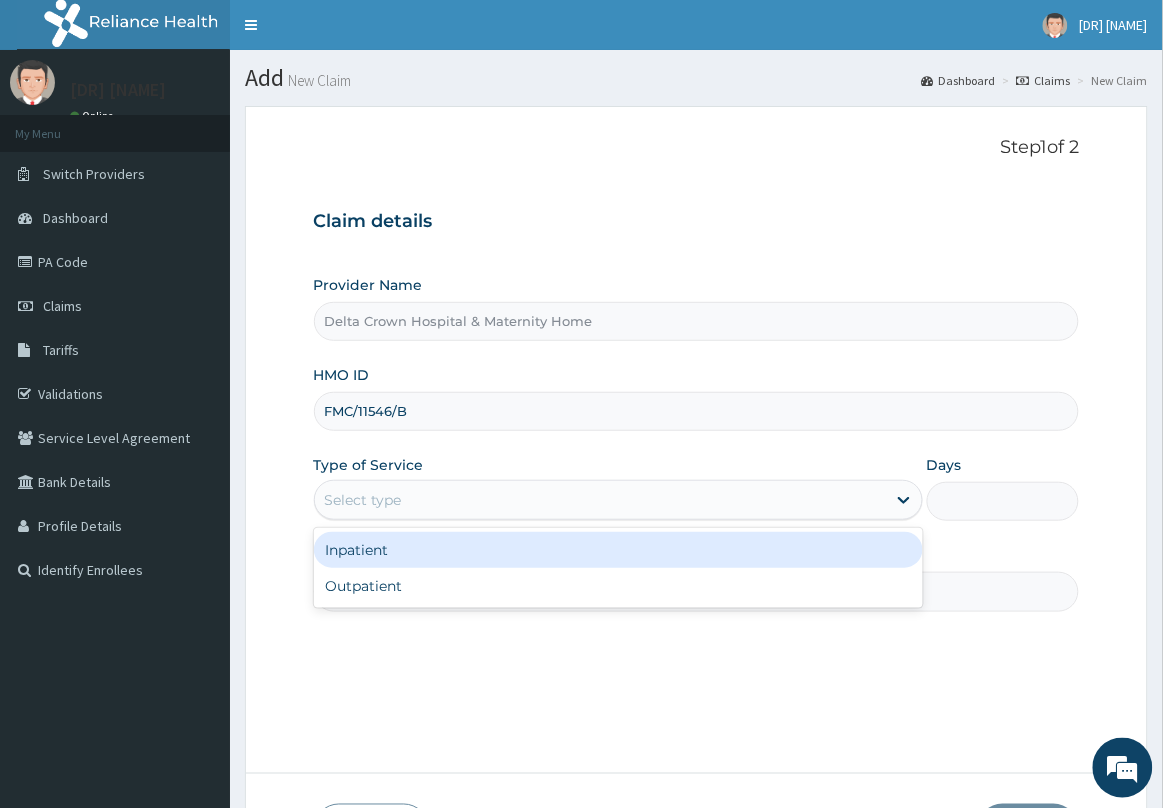 click on "Select type" at bounding box center (600, 500) 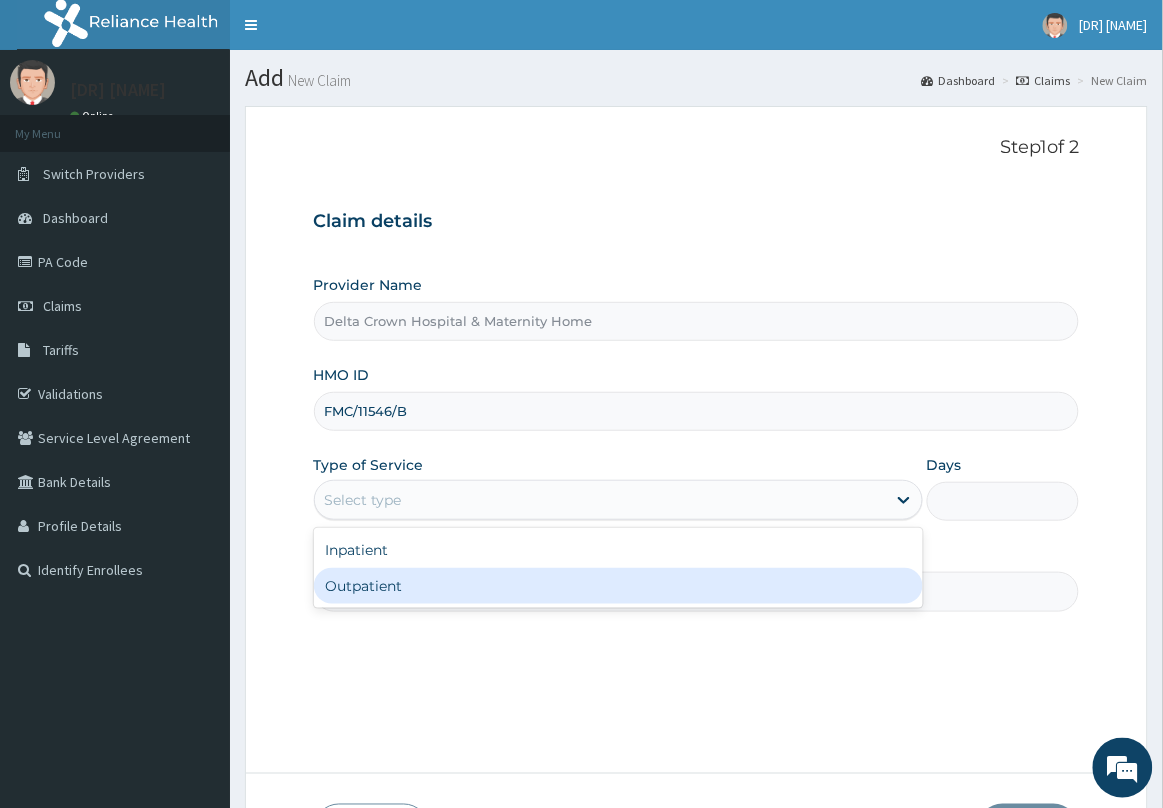 click on "Outpatient" at bounding box center [618, 586] 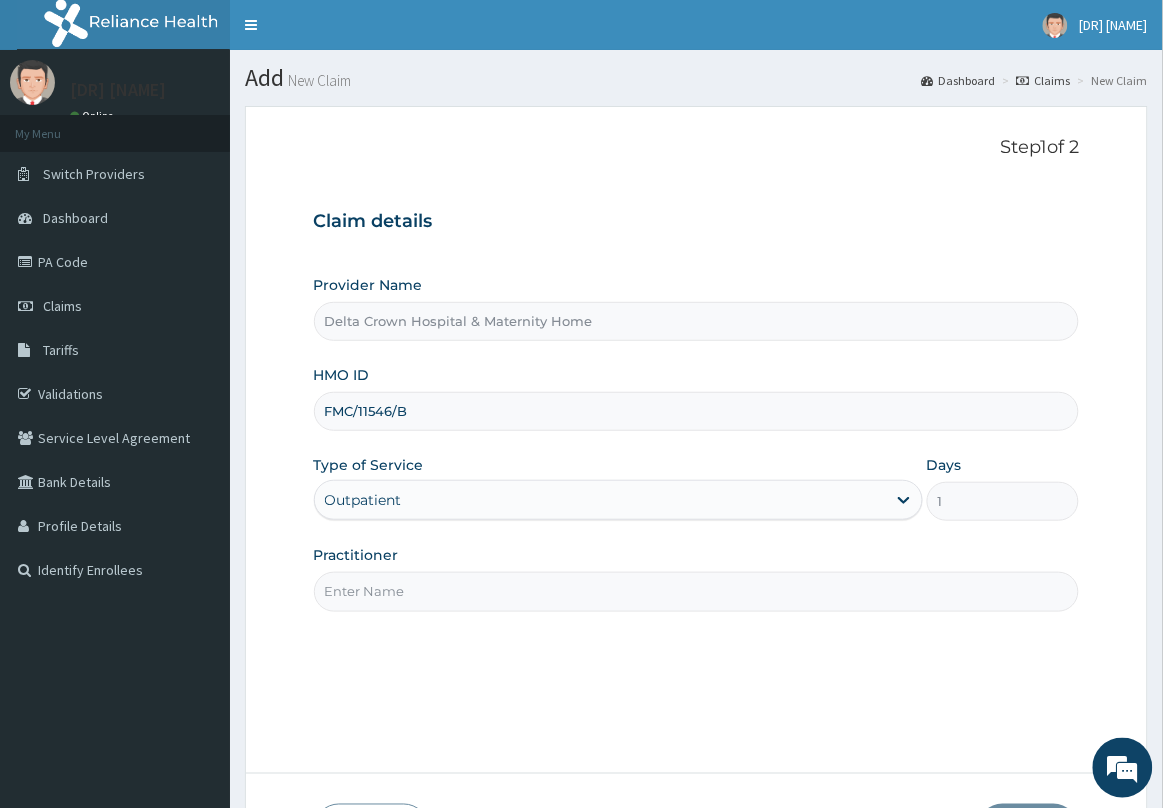 click on "Practitioner" at bounding box center [697, 591] 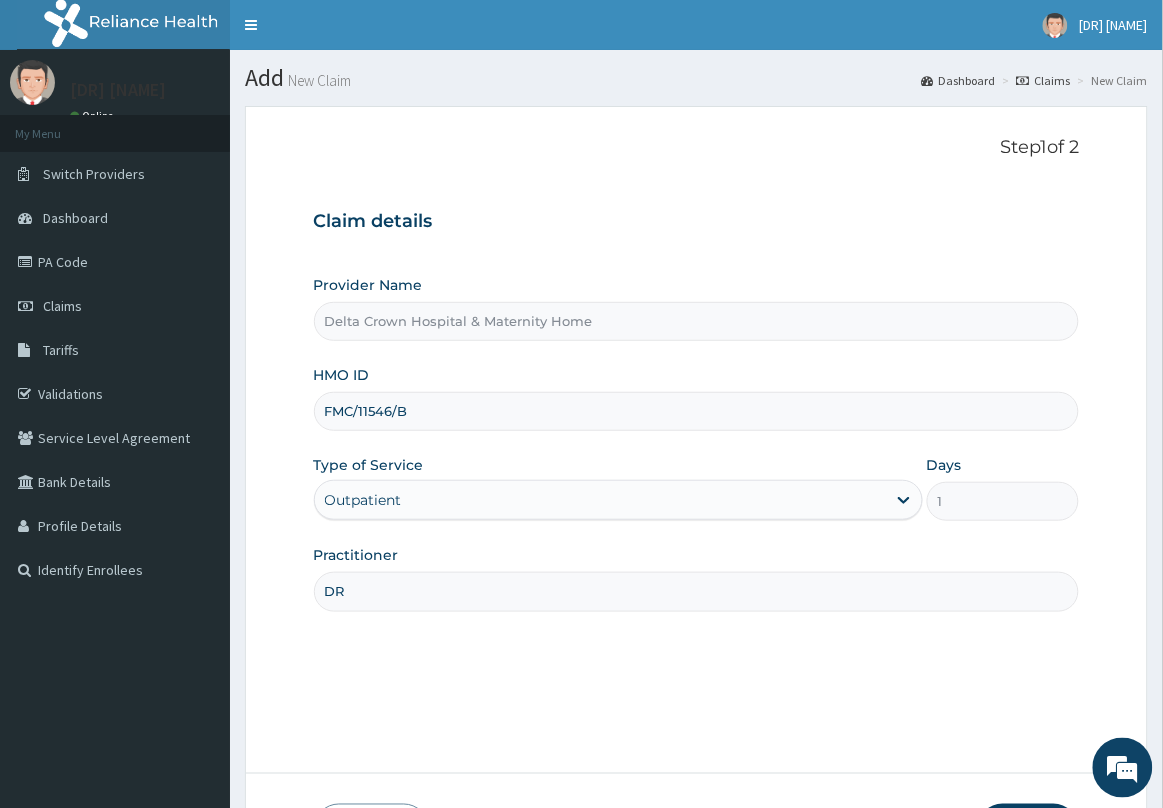 scroll, scrollTop: 0, scrollLeft: 0, axis: both 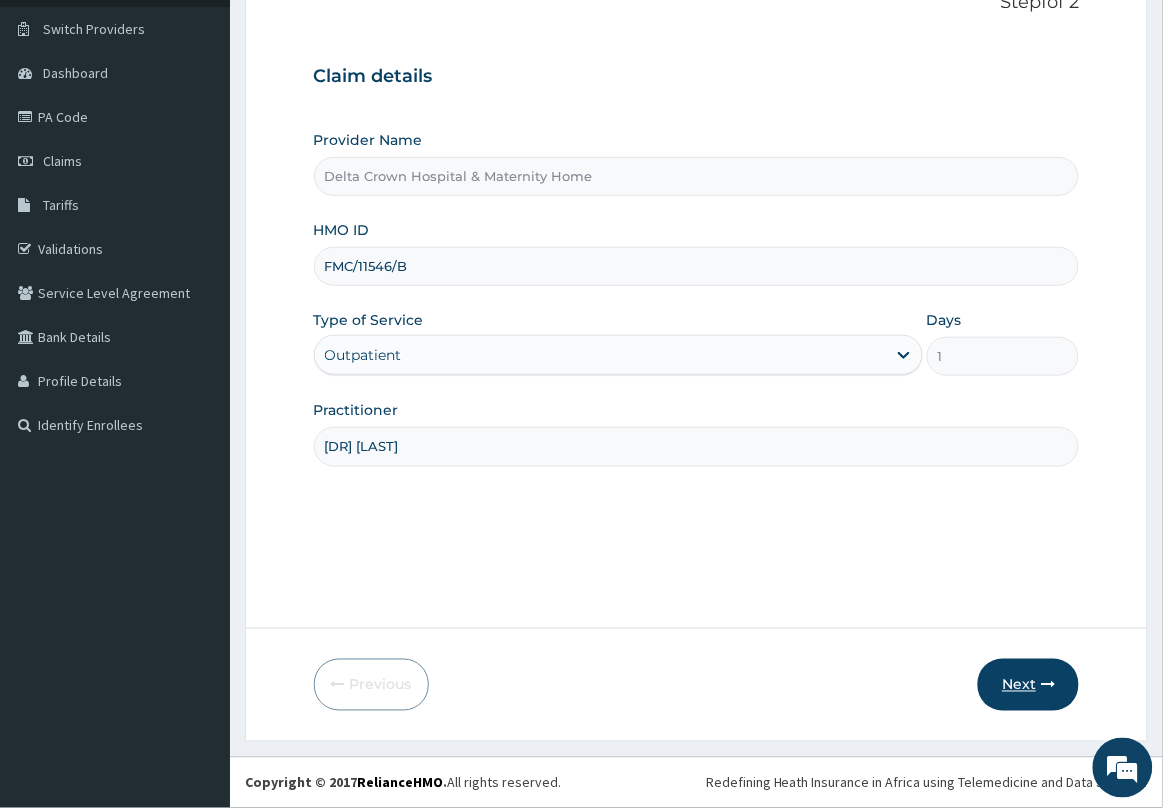 type on "DR MAMA" 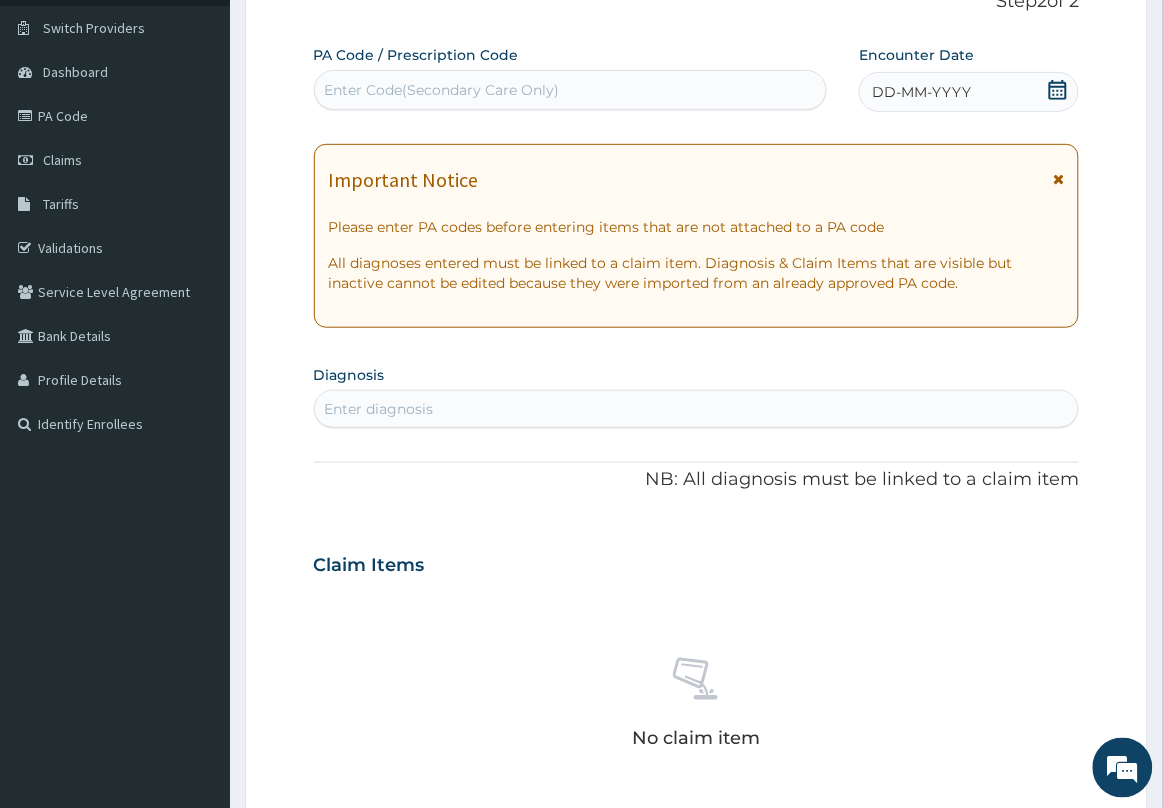 click at bounding box center (1058, 179) 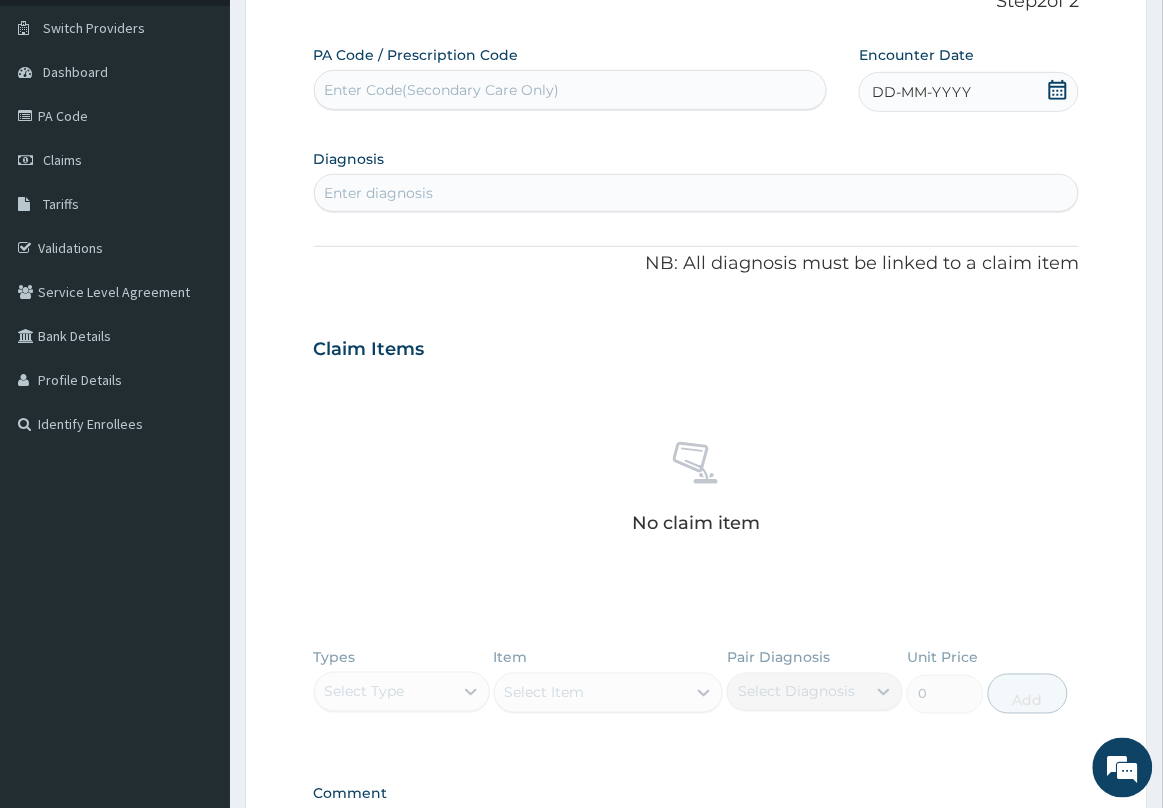 click on "Enter Code(Secondary Care Only)" at bounding box center (442, 90) 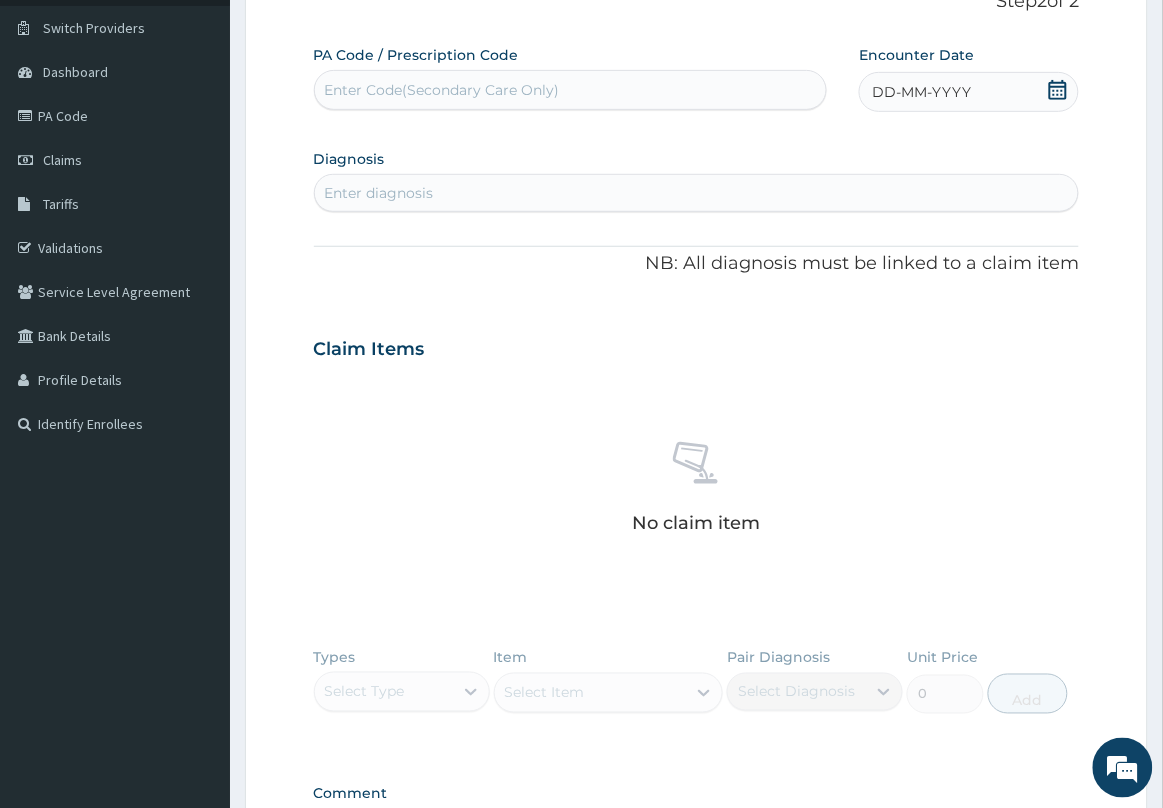 paste on "PA/922AE6" 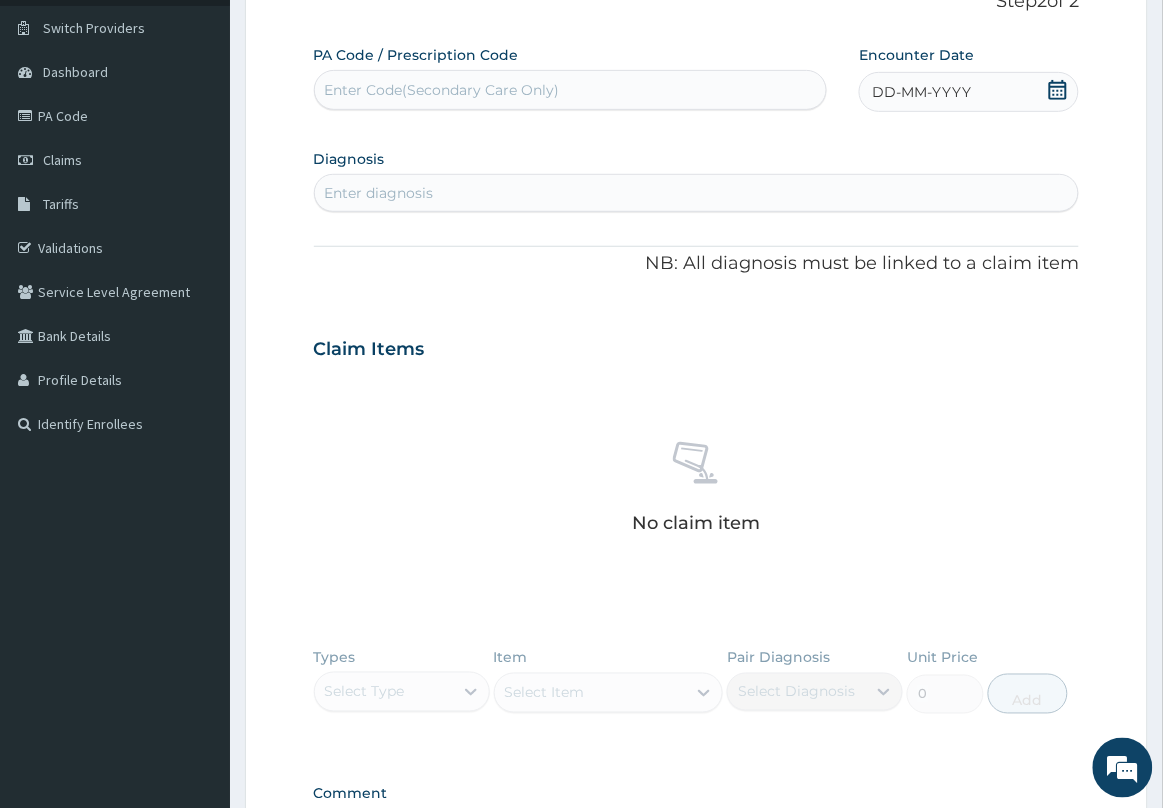 type on "PA/922AE6" 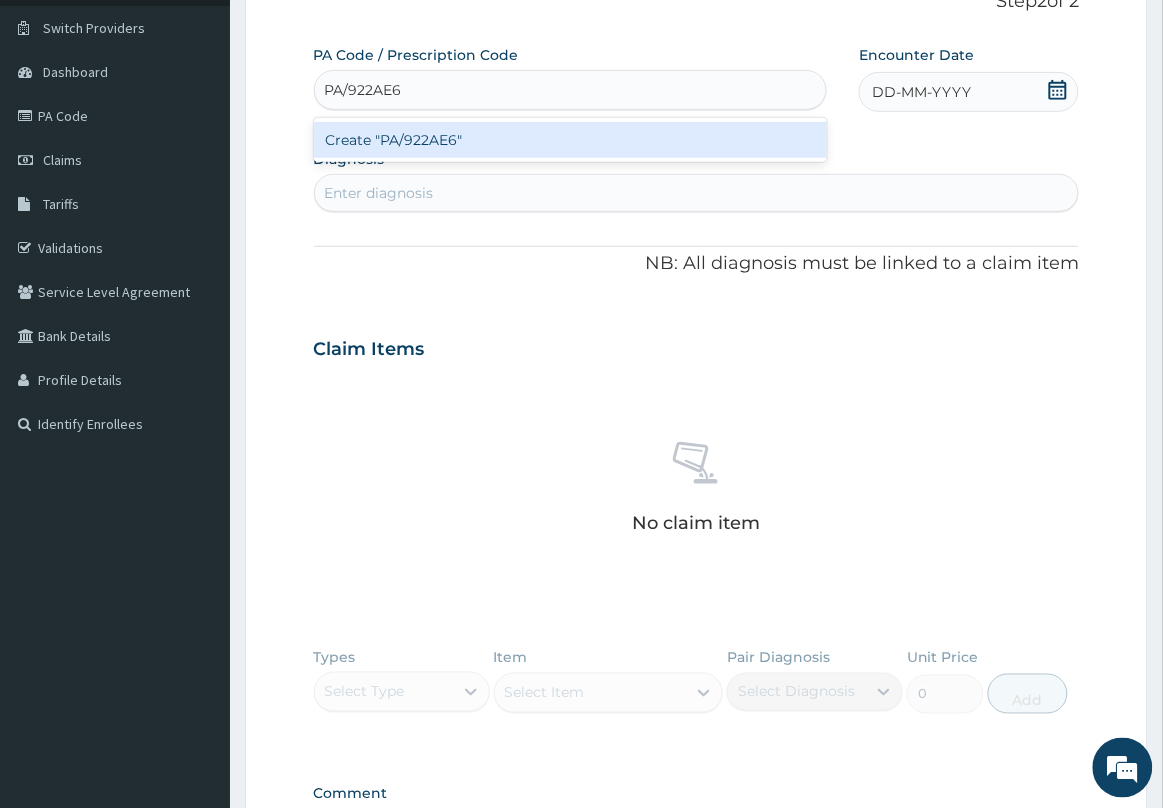 click on "Create "PA/922AE6"" at bounding box center (571, 140) 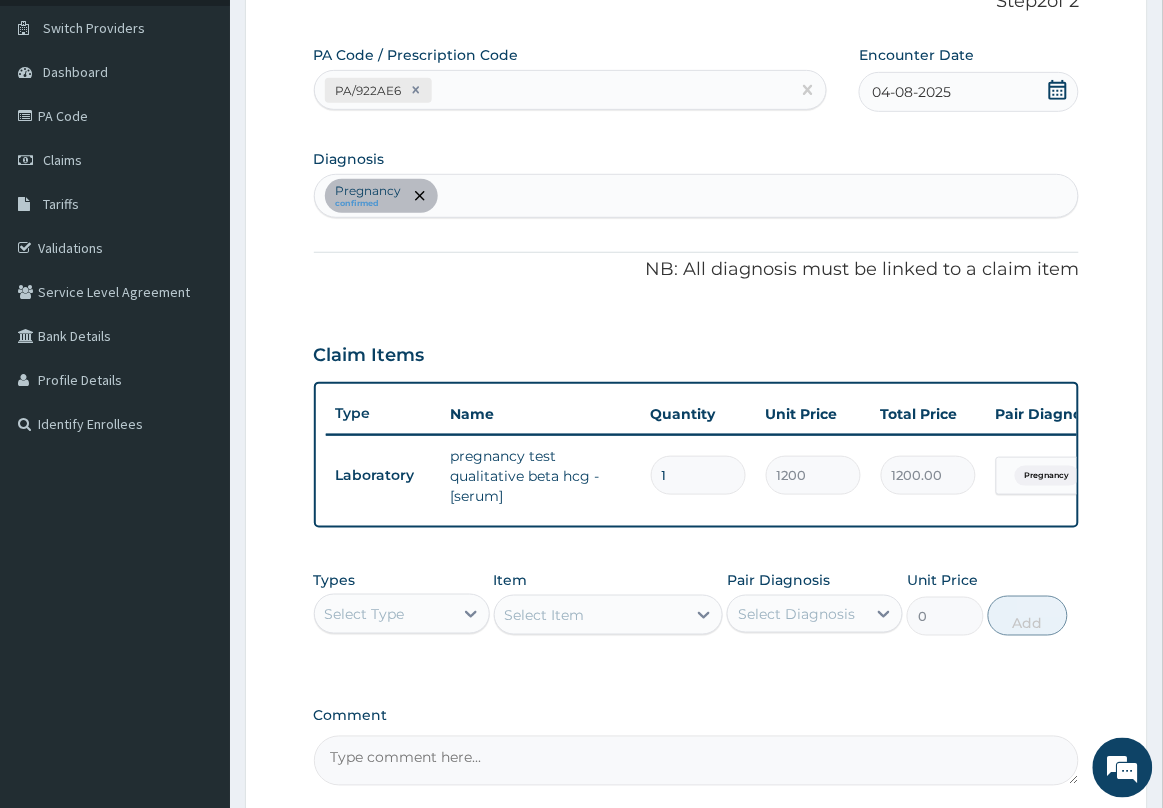 type on "0" 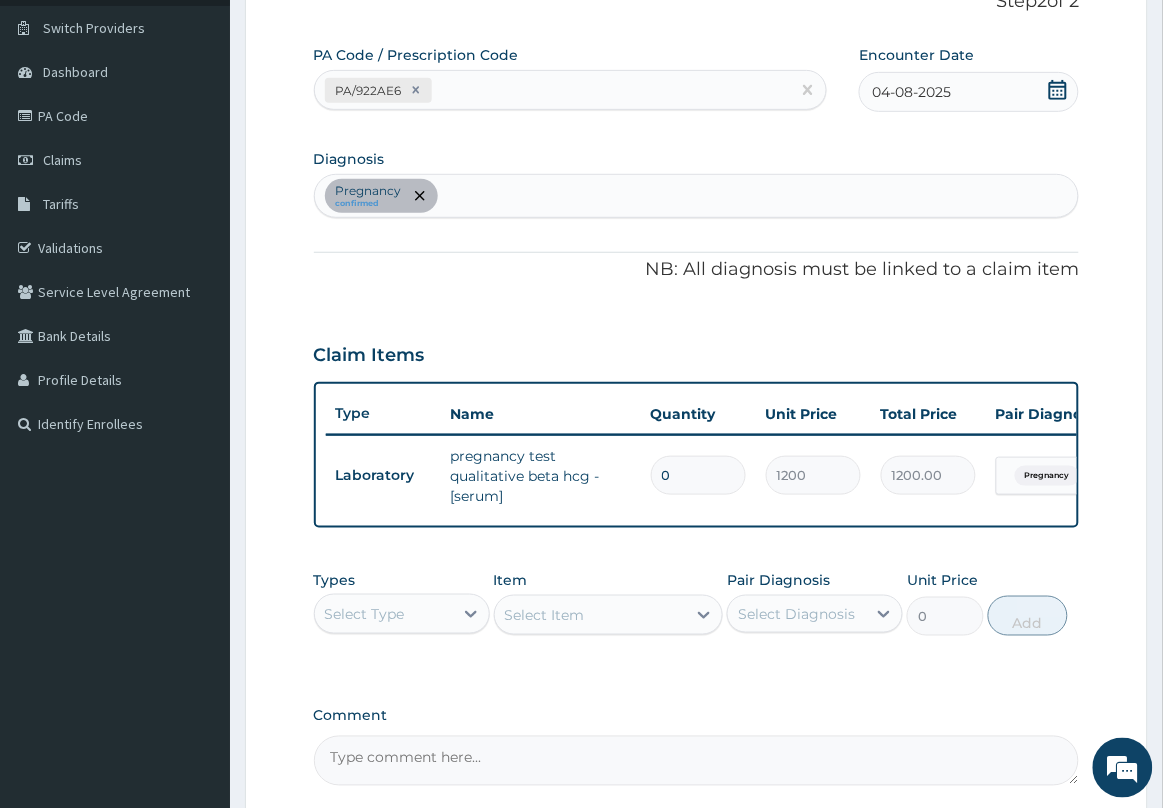 type on "0.00" 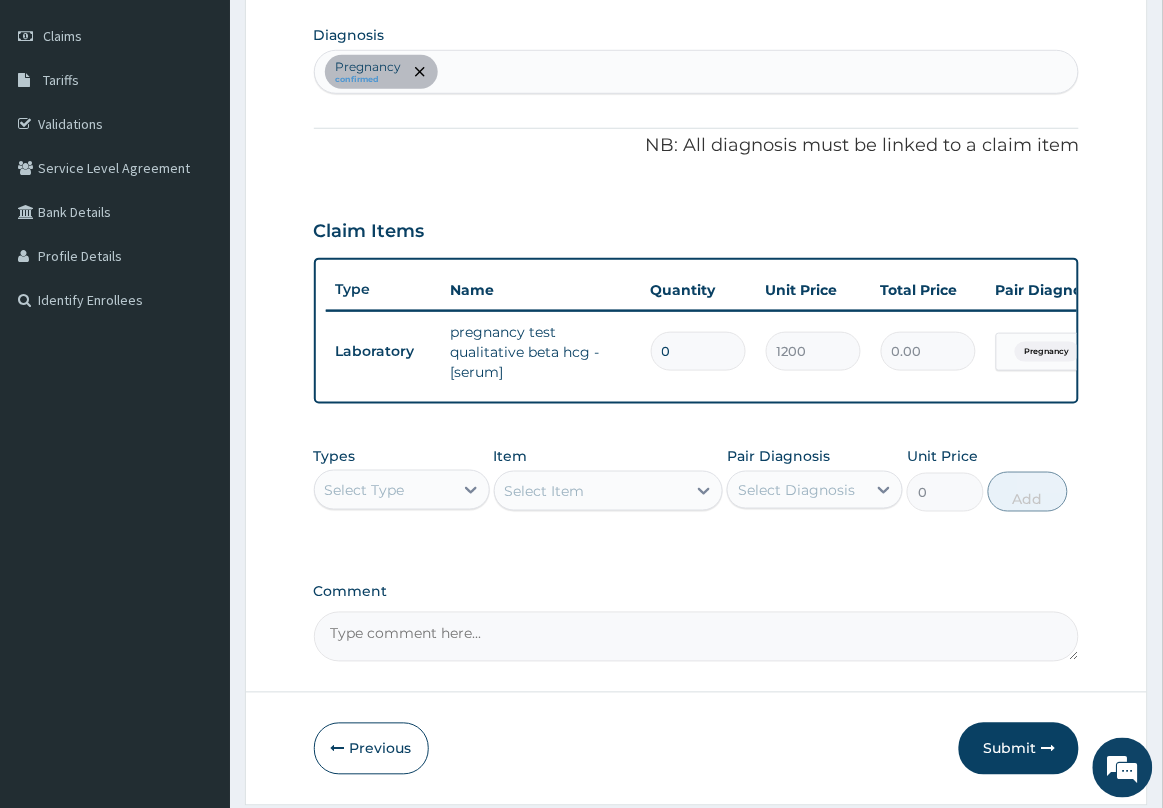 scroll, scrollTop: 351, scrollLeft: 0, axis: vertical 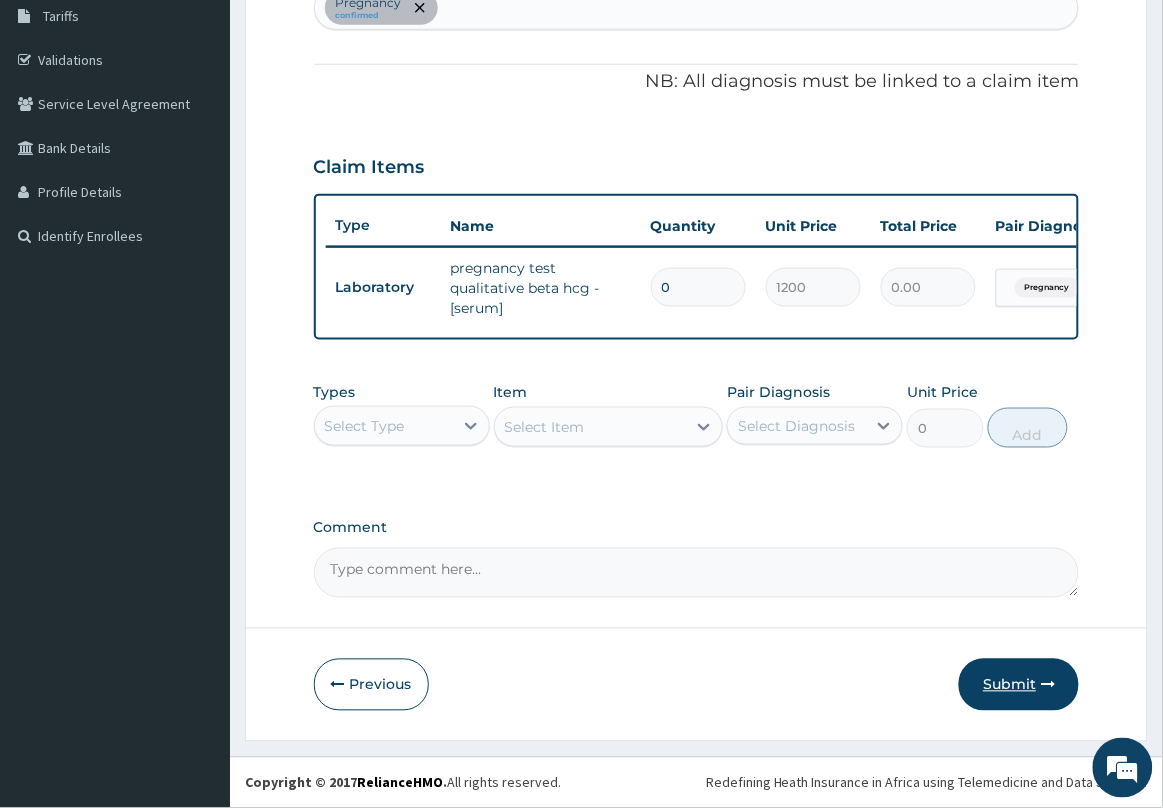 type on "0" 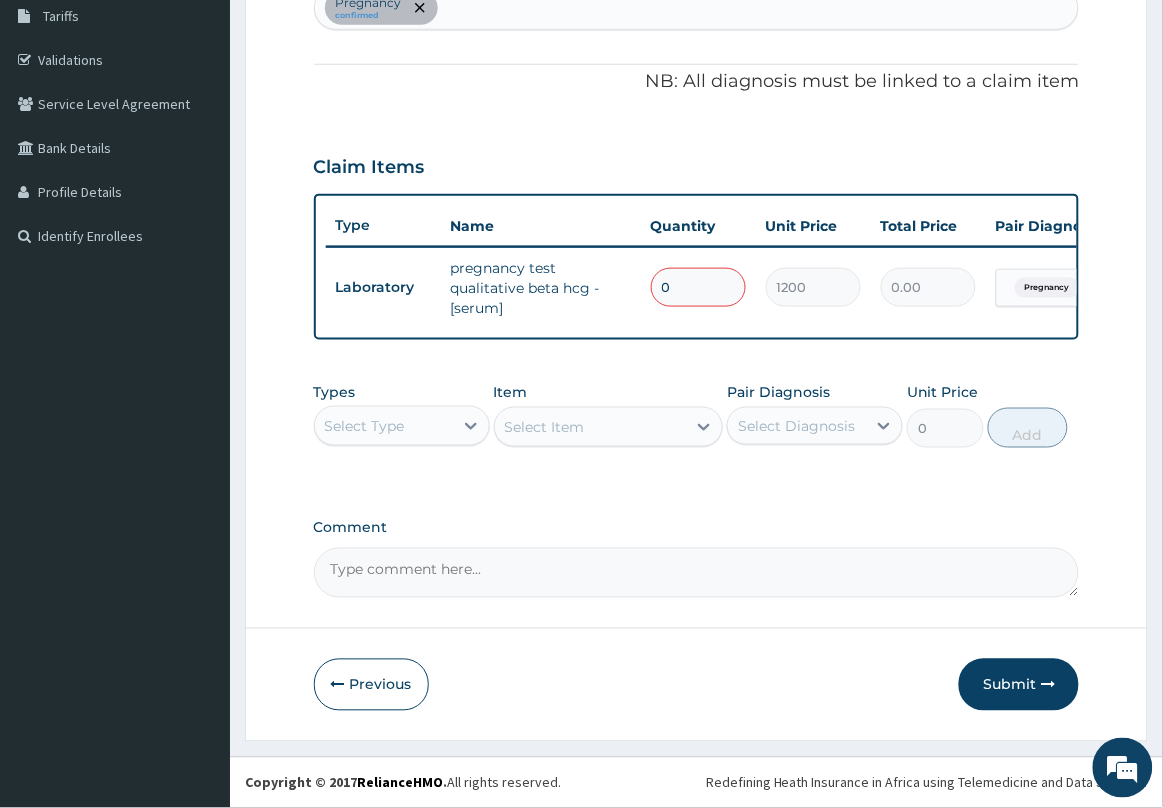 click on "0" at bounding box center (698, 287) 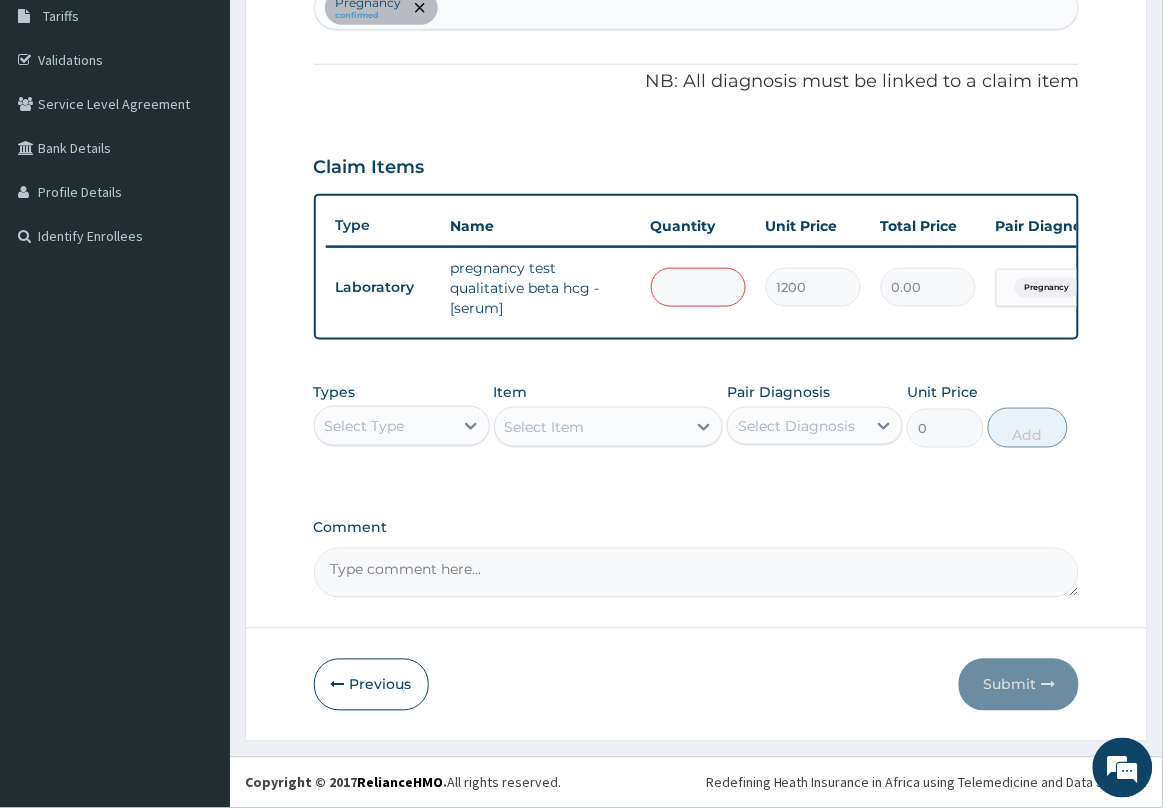 type on "1" 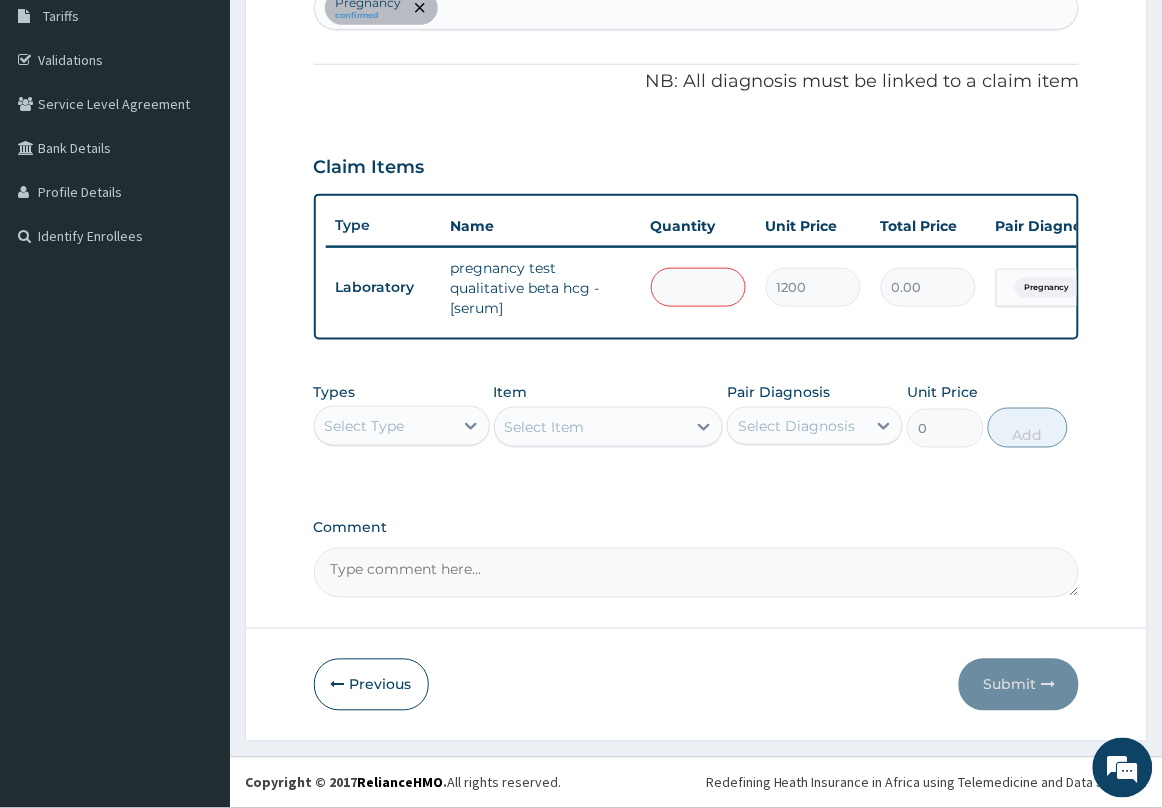 type on "1200.00" 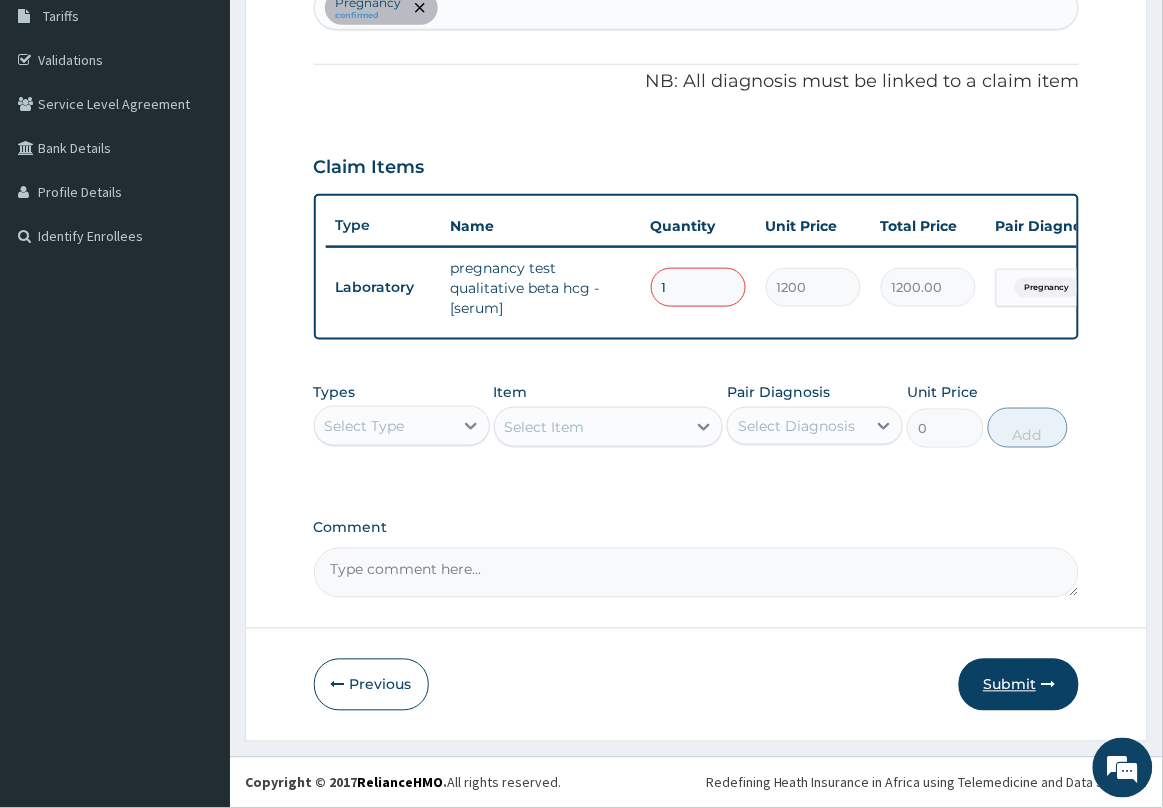 type on "1" 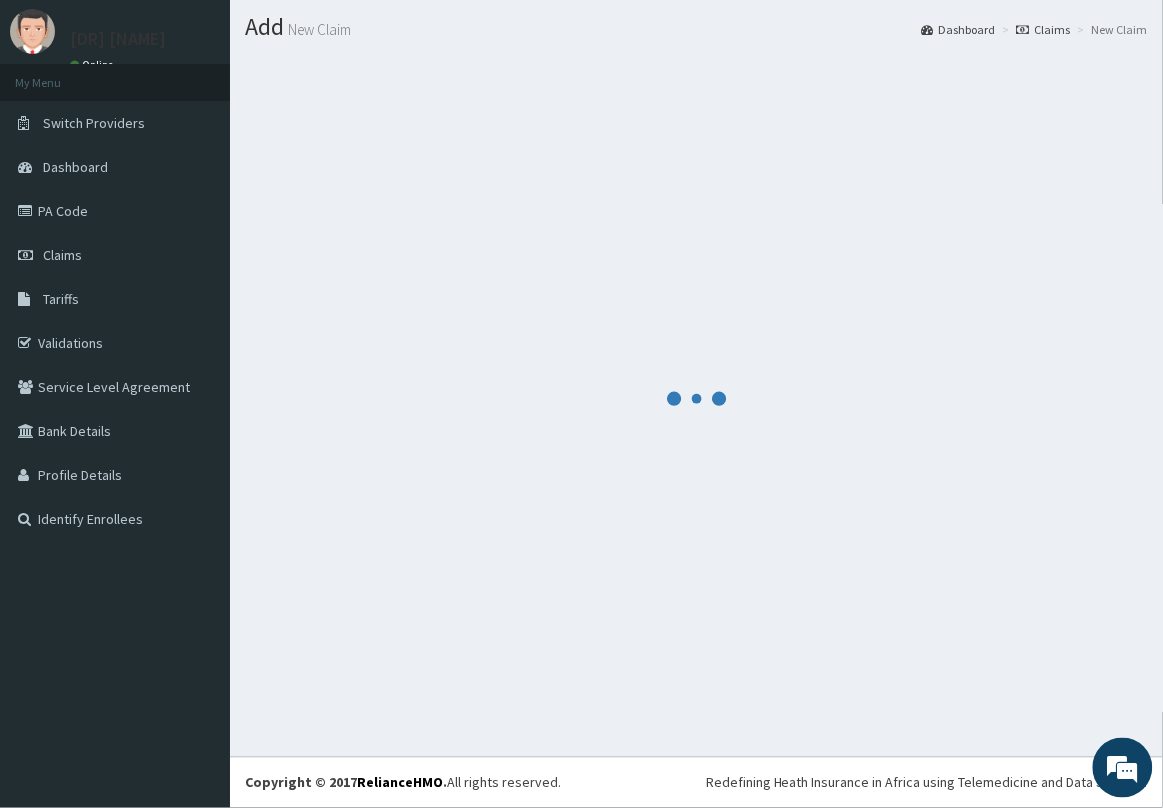 scroll, scrollTop: 351, scrollLeft: 0, axis: vertical 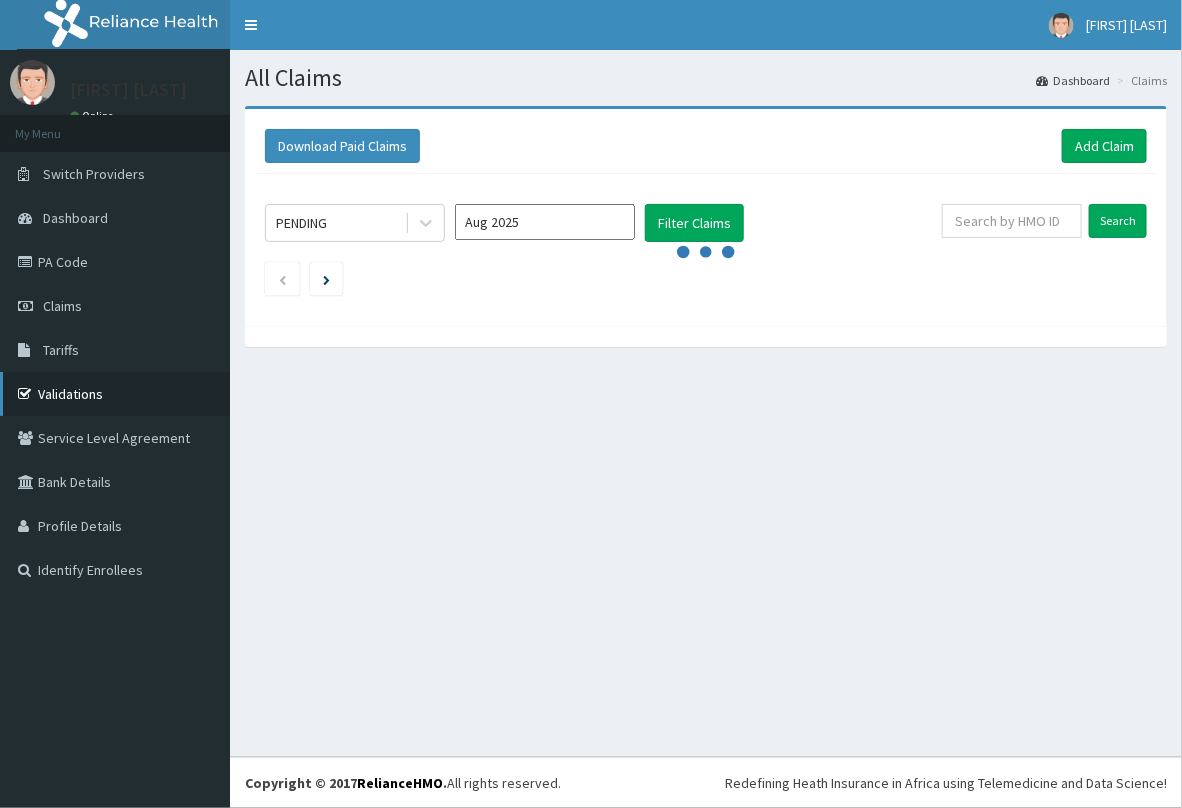 click on "Validations" at bounding box center [115, 394] 